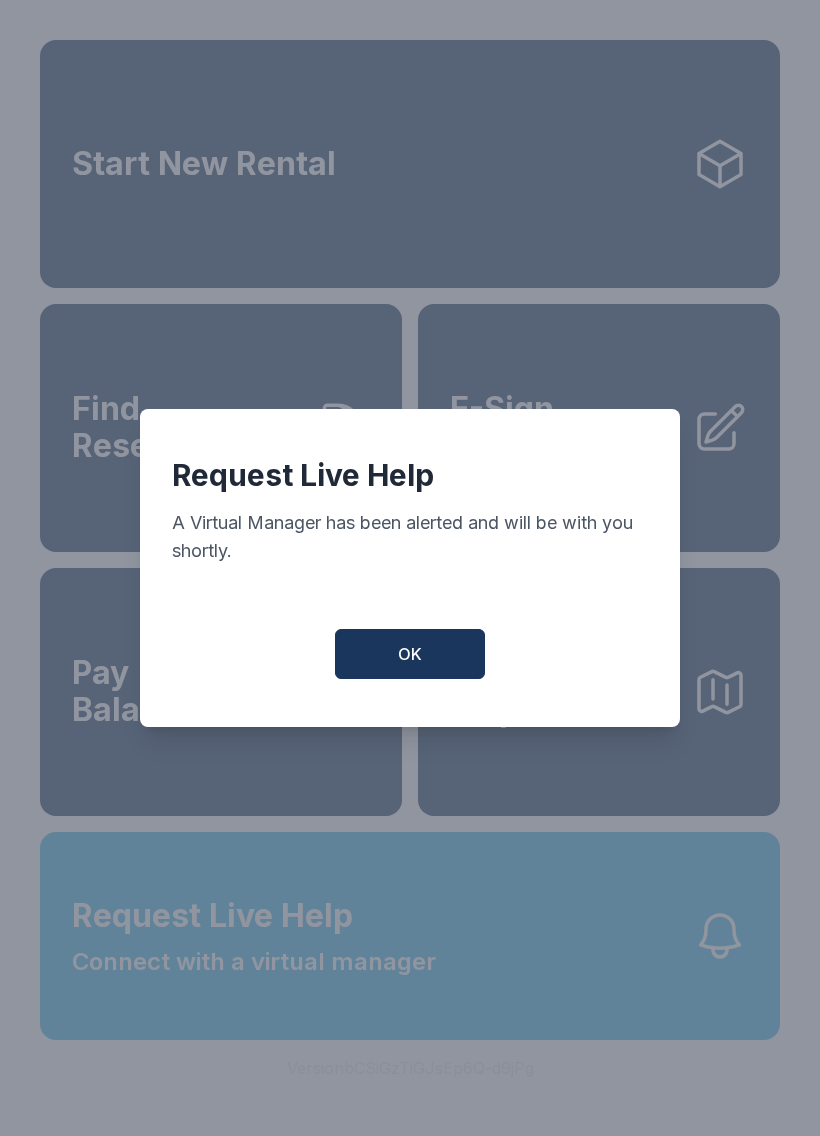scroll, scrollTop: 0, scrollLeft: 0, axis: both 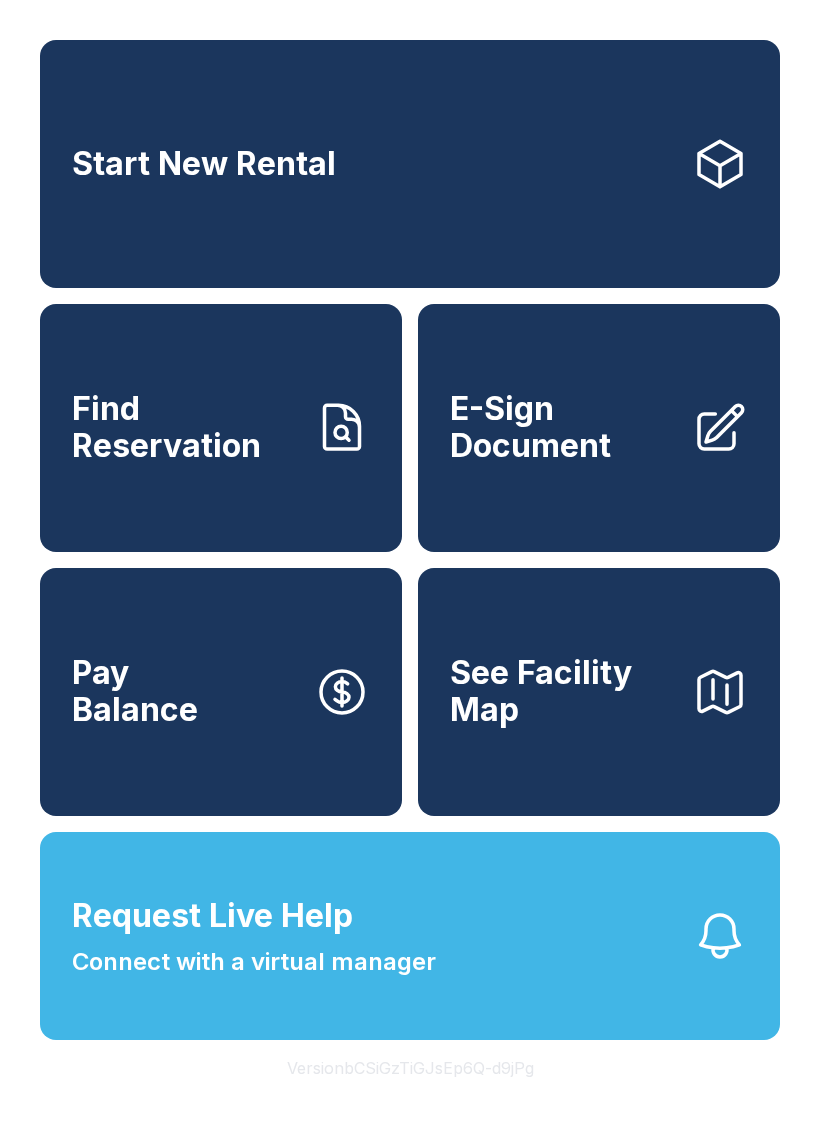 click on "Pay  Balance" at bounding box center (221, 692) 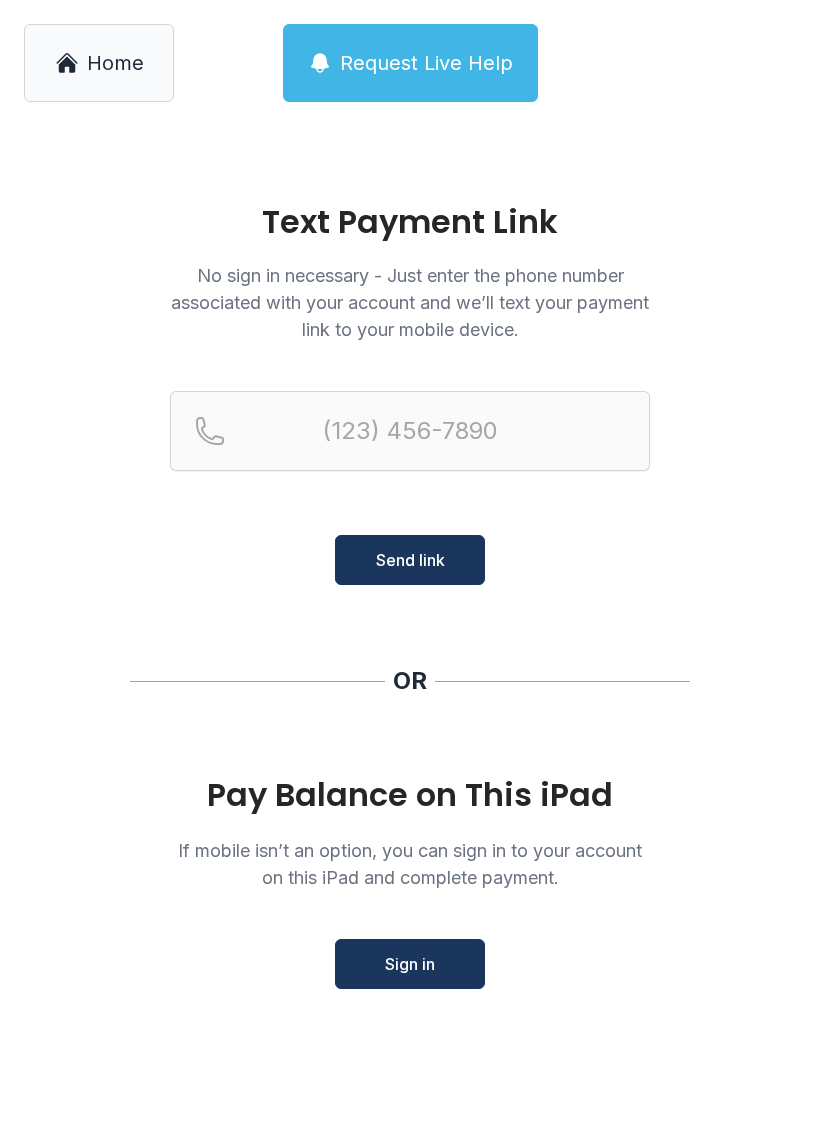 click on "Request Live Help" at bounding box center [426, 63] 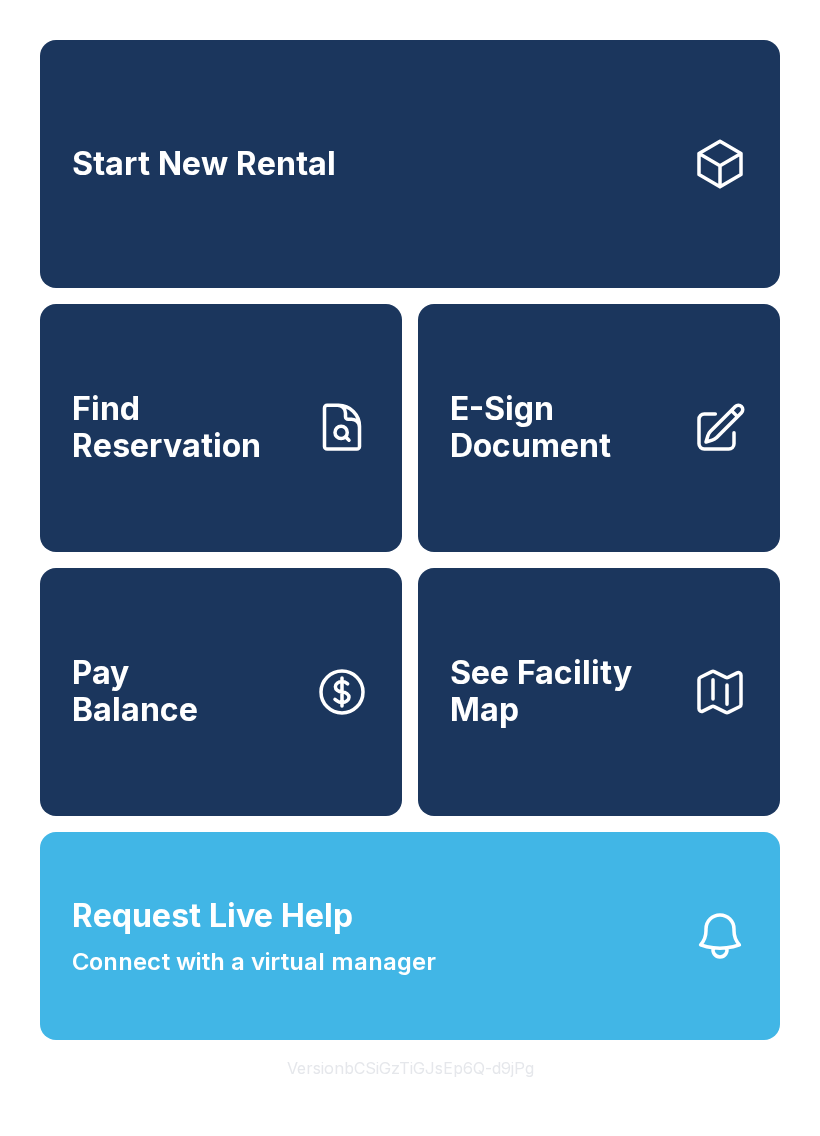click on "Find Reservation" at bounding box center [185, 427] 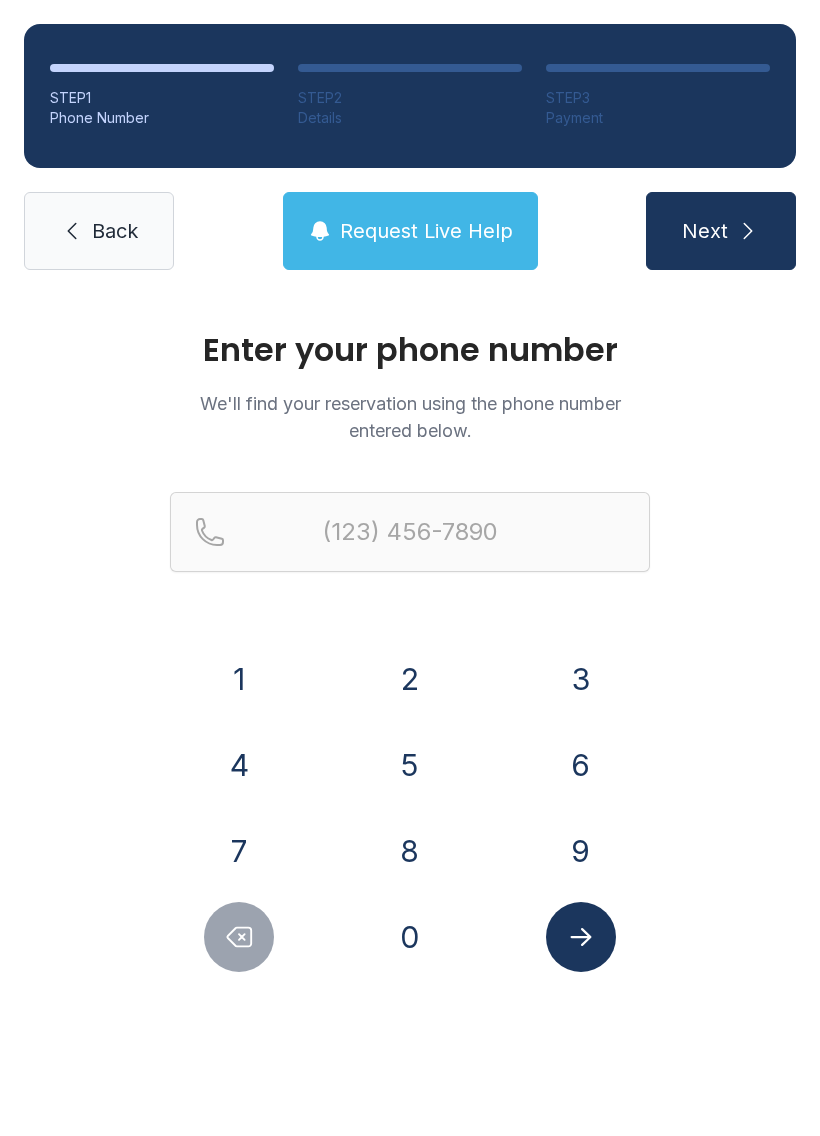click on "4" at bounding box center [239, 679] 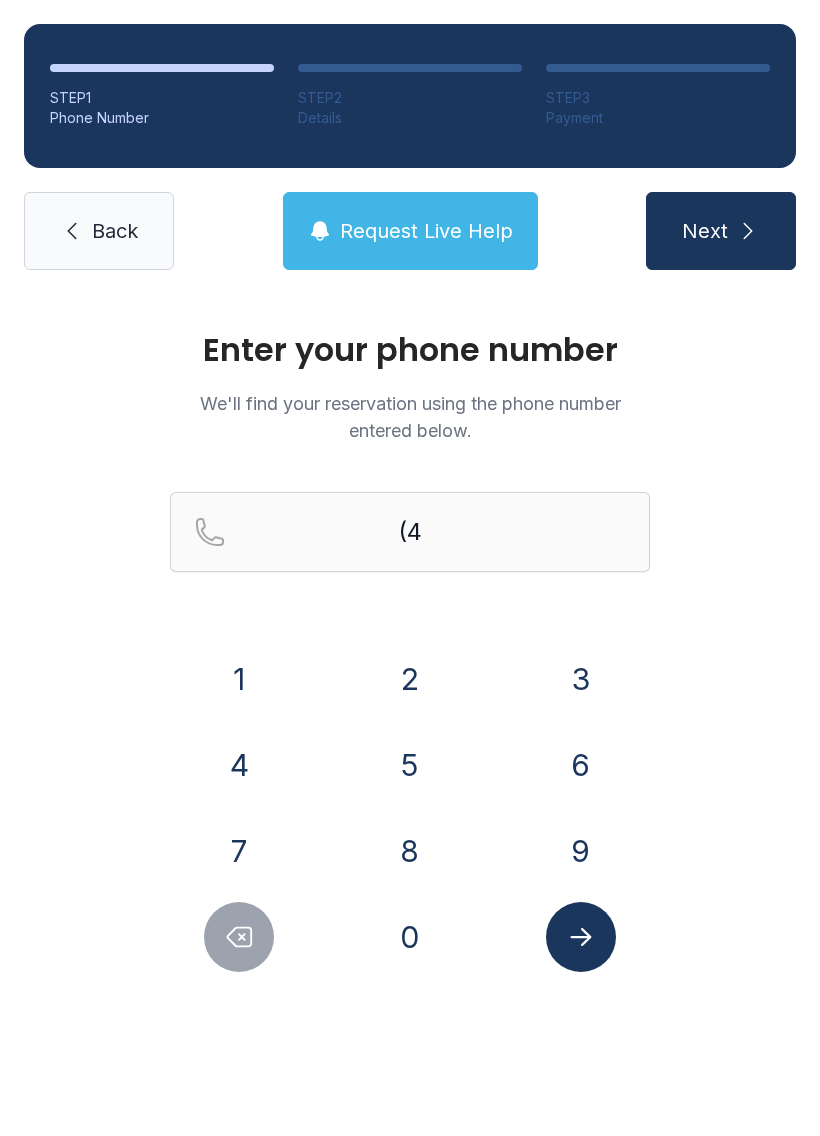 click on "0" at bounding box center [239, 679] 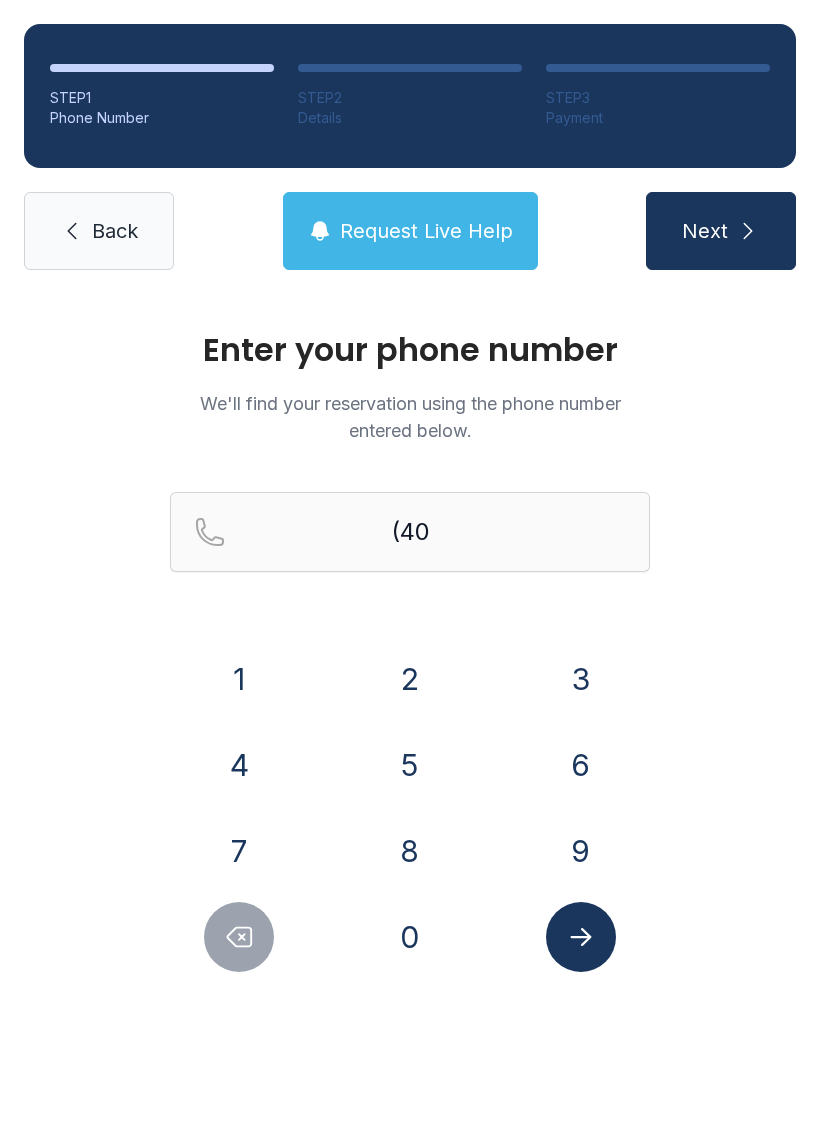 click on "7" at bounding box center [239, 679] 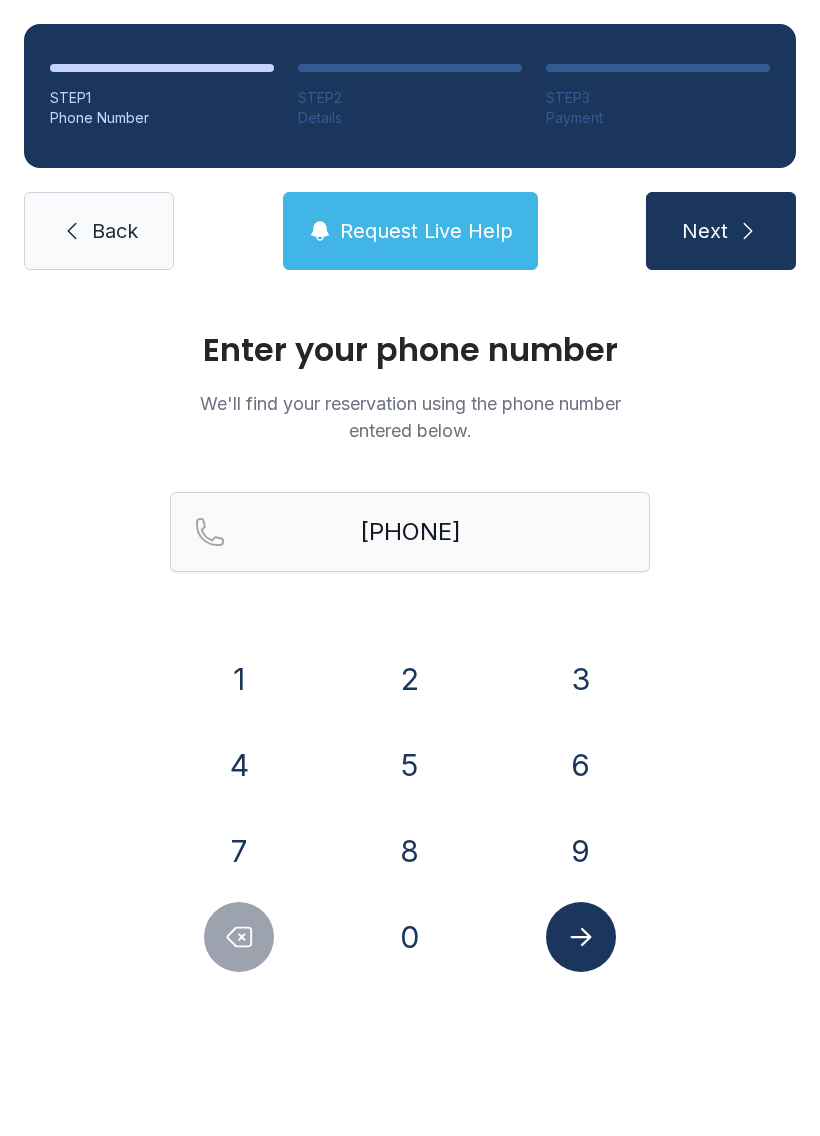 click on "4" at bounding box center [239, 679] 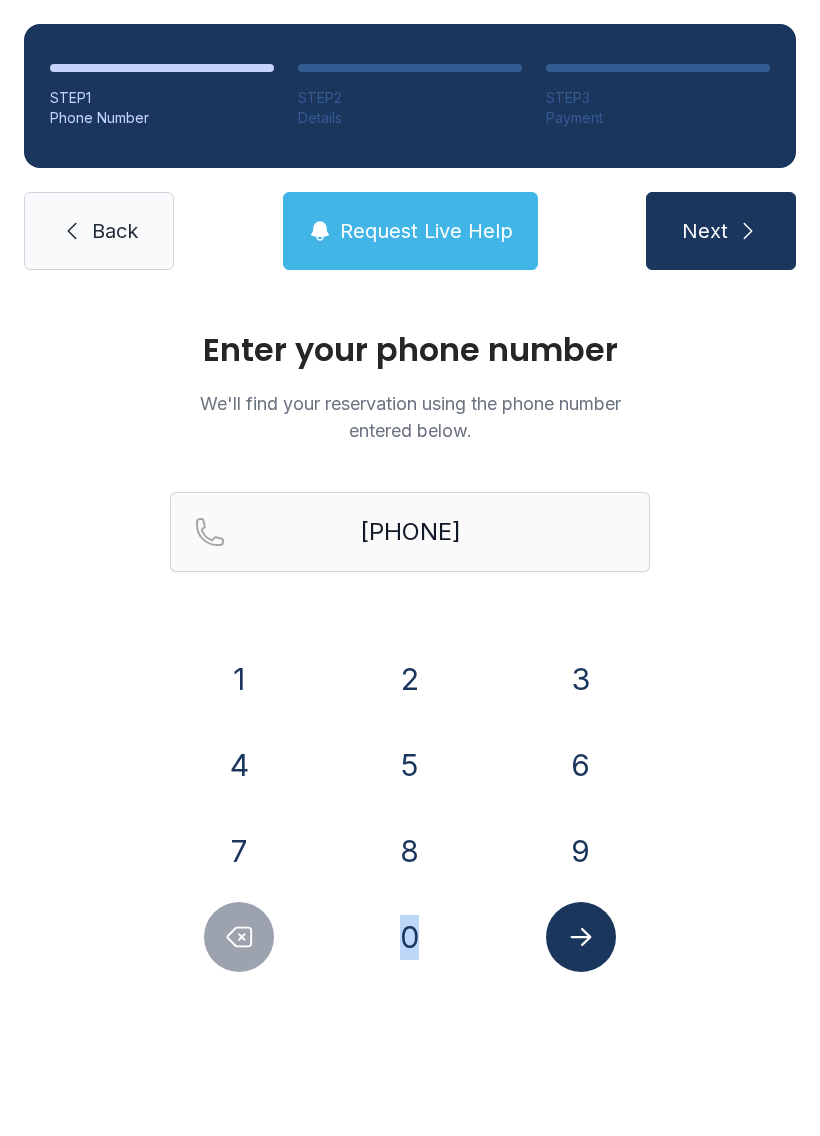 click at bounding box center (239, 937) 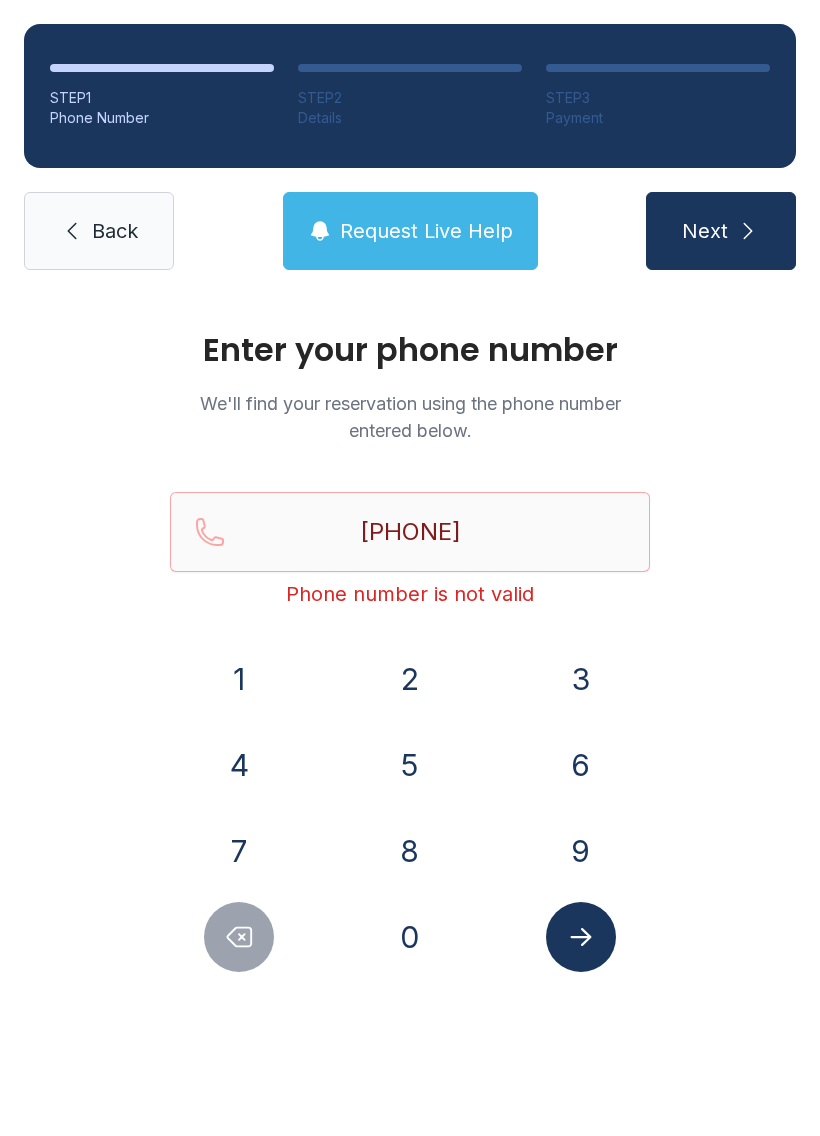 click at bounding box center [239, 937] 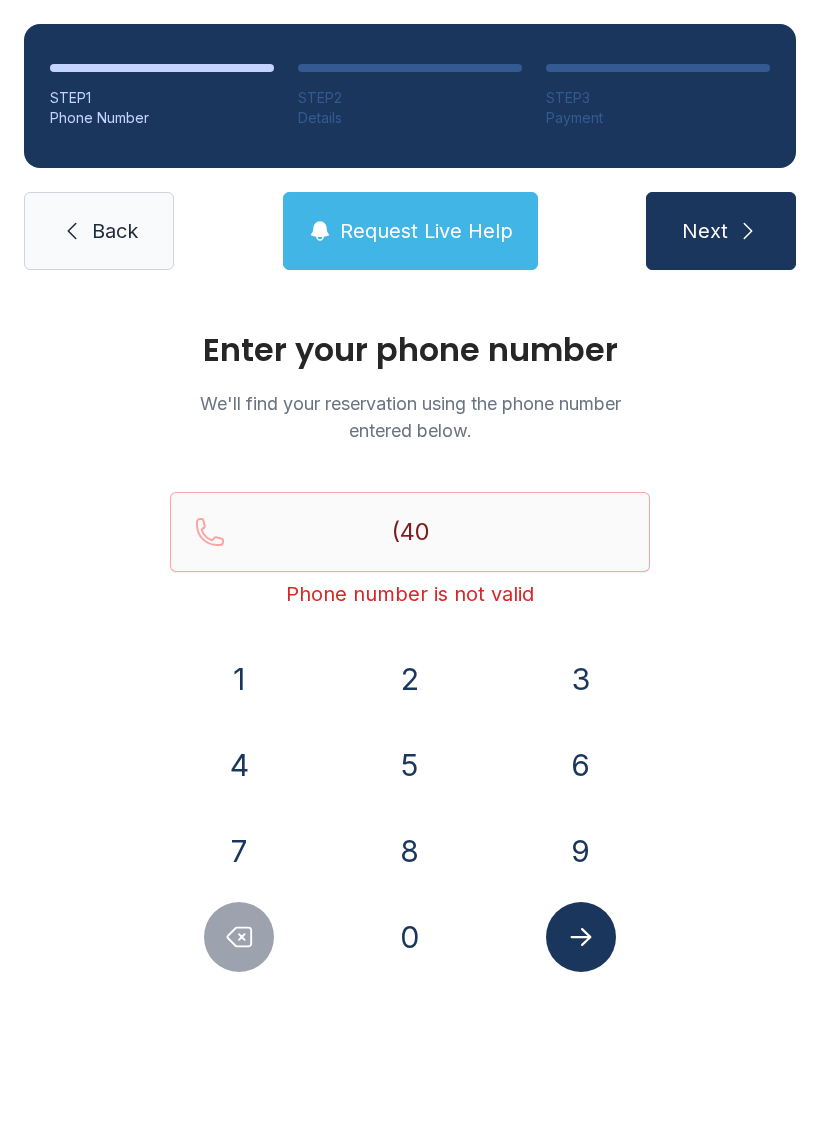 click at bounding box center [239, 937] 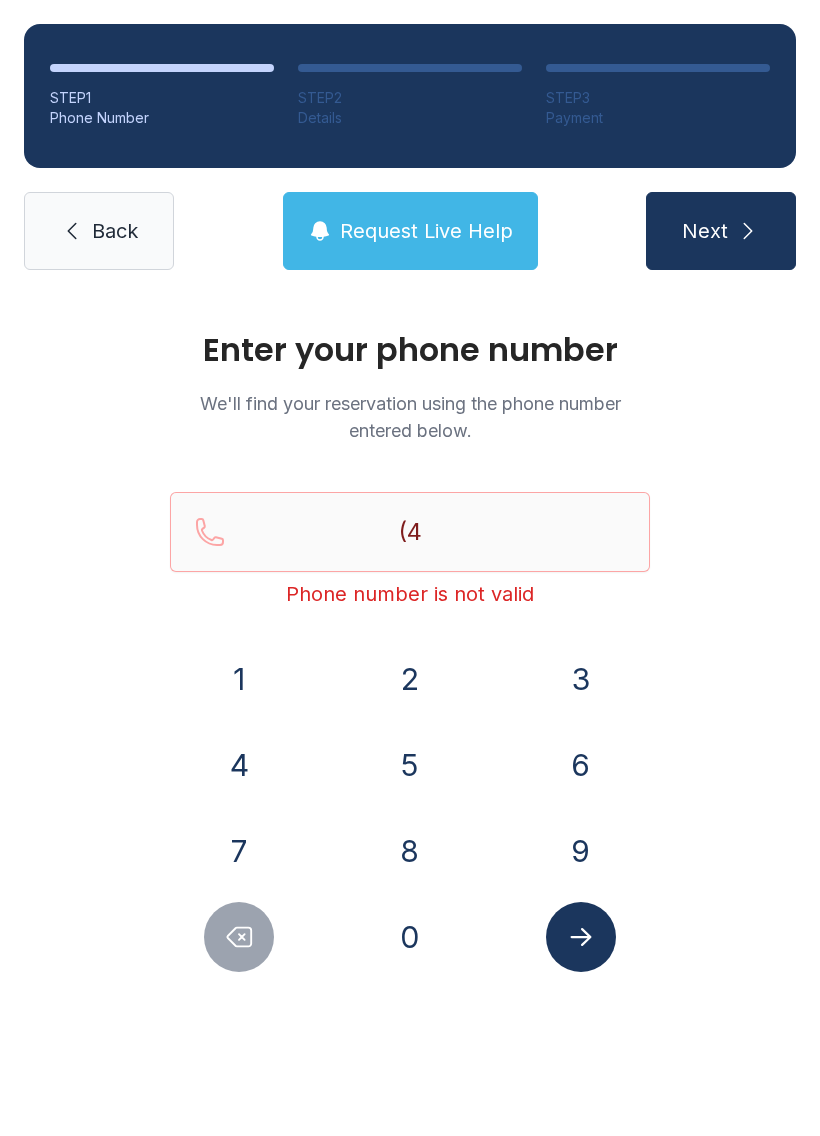 click at bounding box center [239, 937] 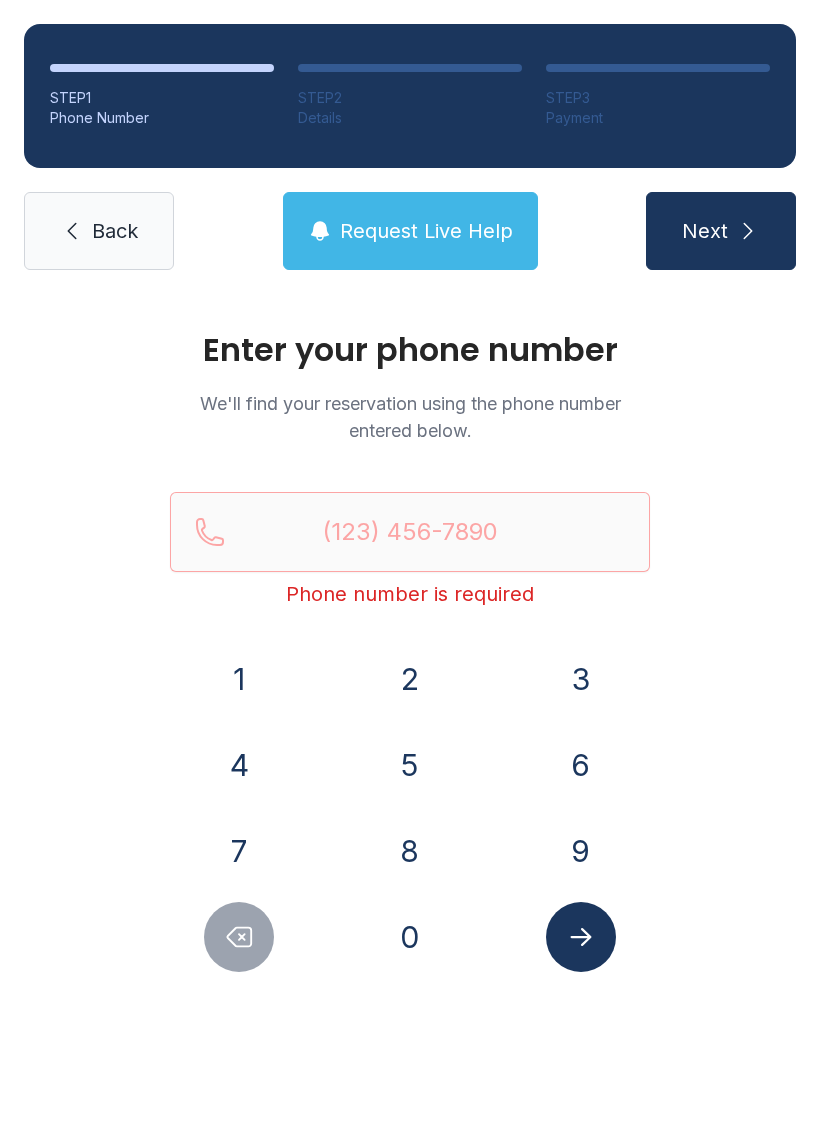 click at bounding box center [239, 937] 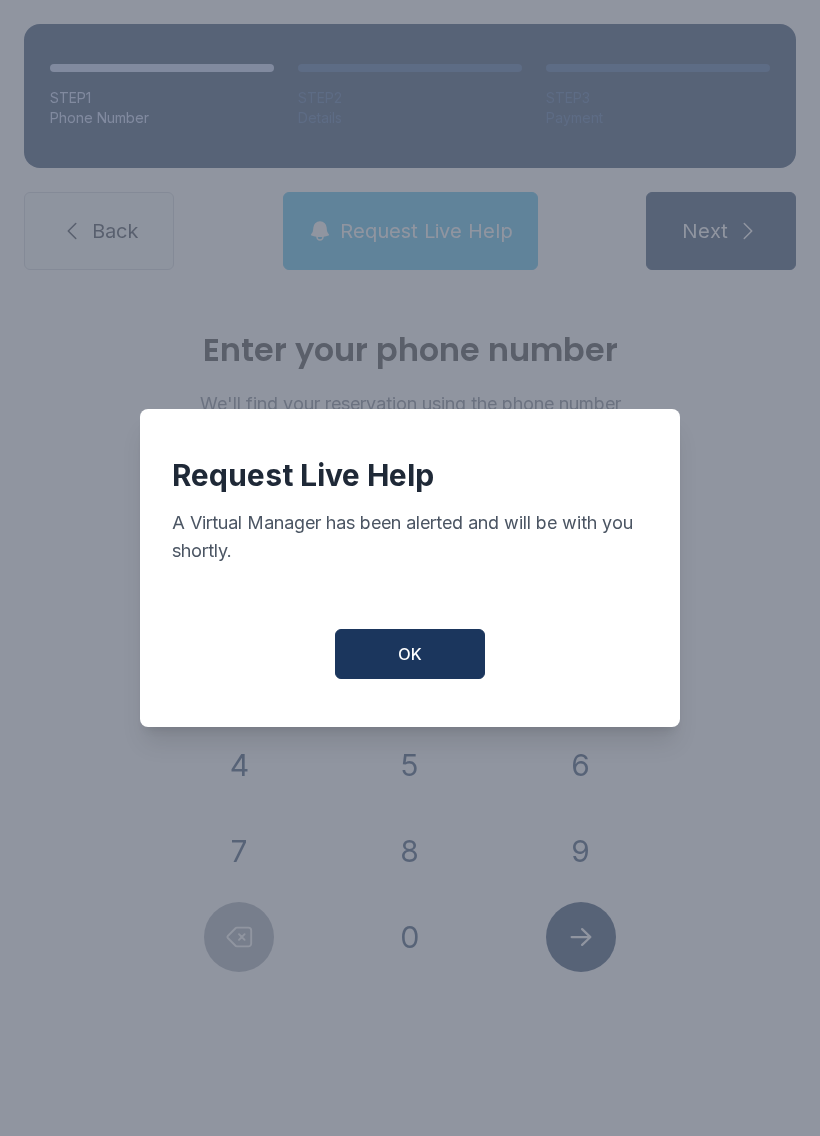 click on "OK" at bounding box center [410, 654] 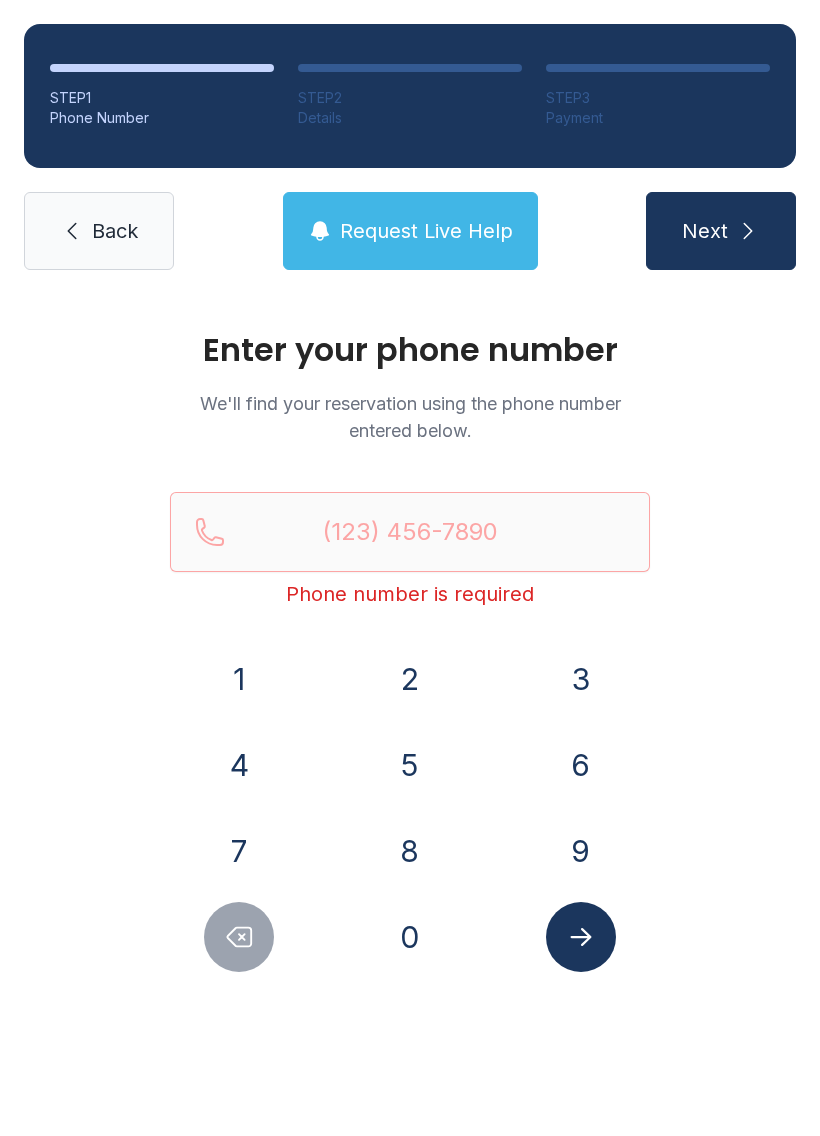 click on "3" at bounding box center (239, 679) 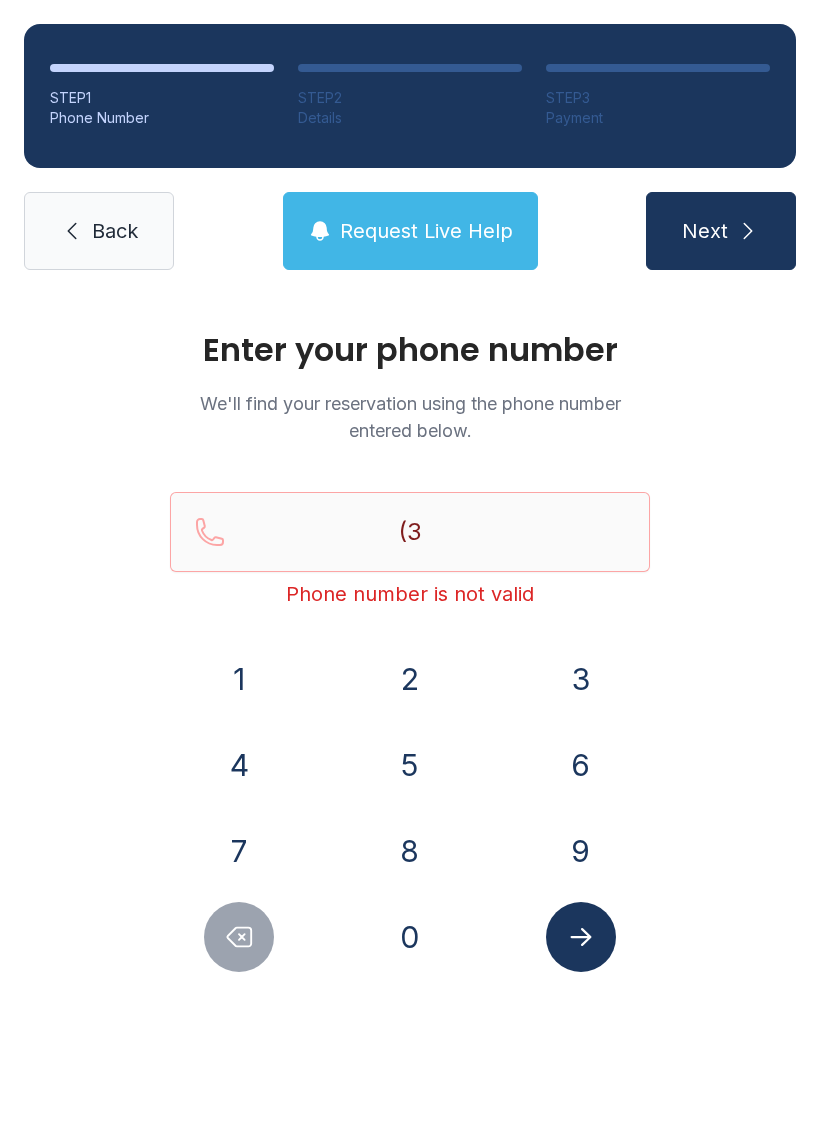 click on "2" at bounding box center [239, 679] 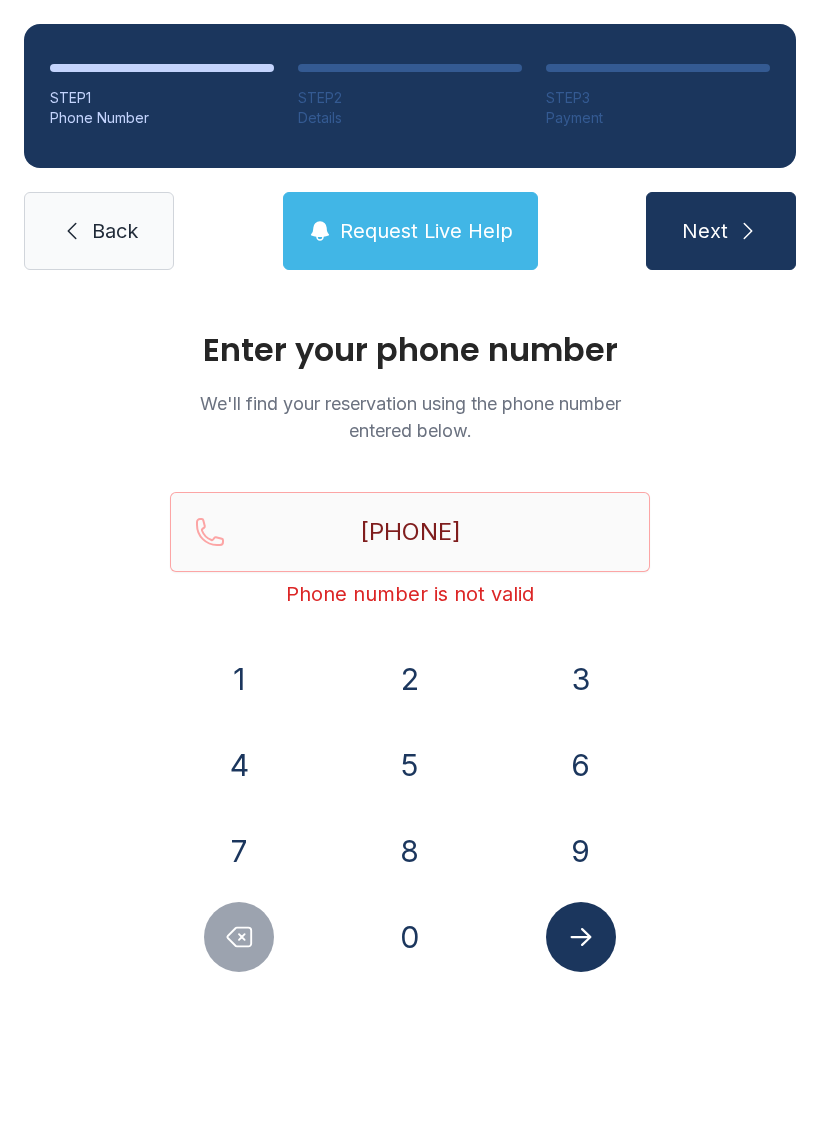 click on "1" at bounding box center (239, 679) 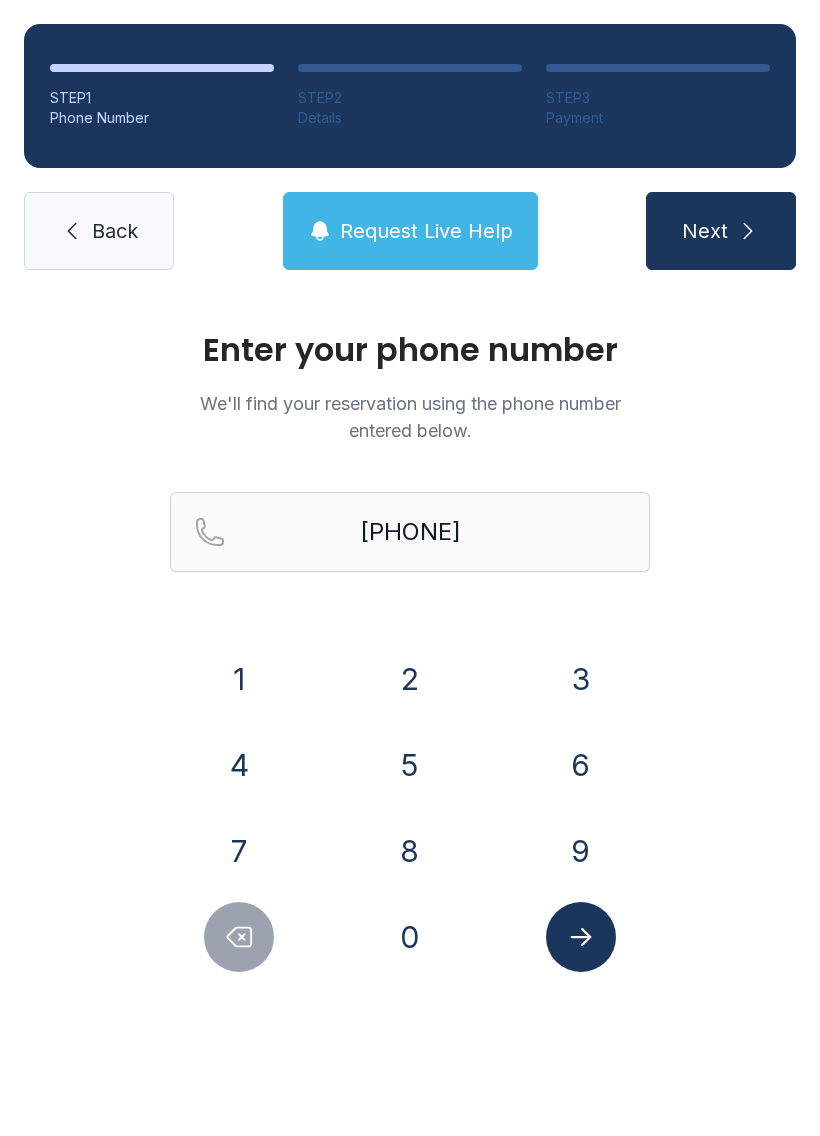 click at bounding box center [581, 937] 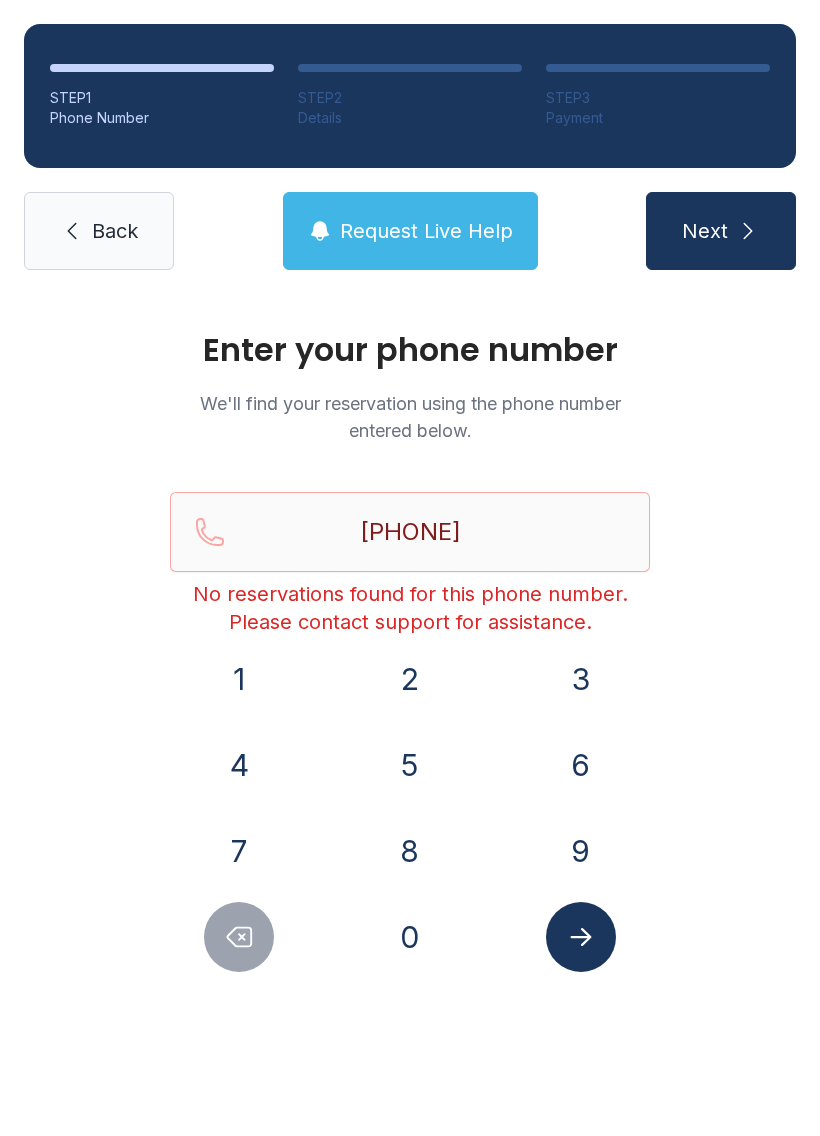 click on "Next" at bounding box center (721, 231) 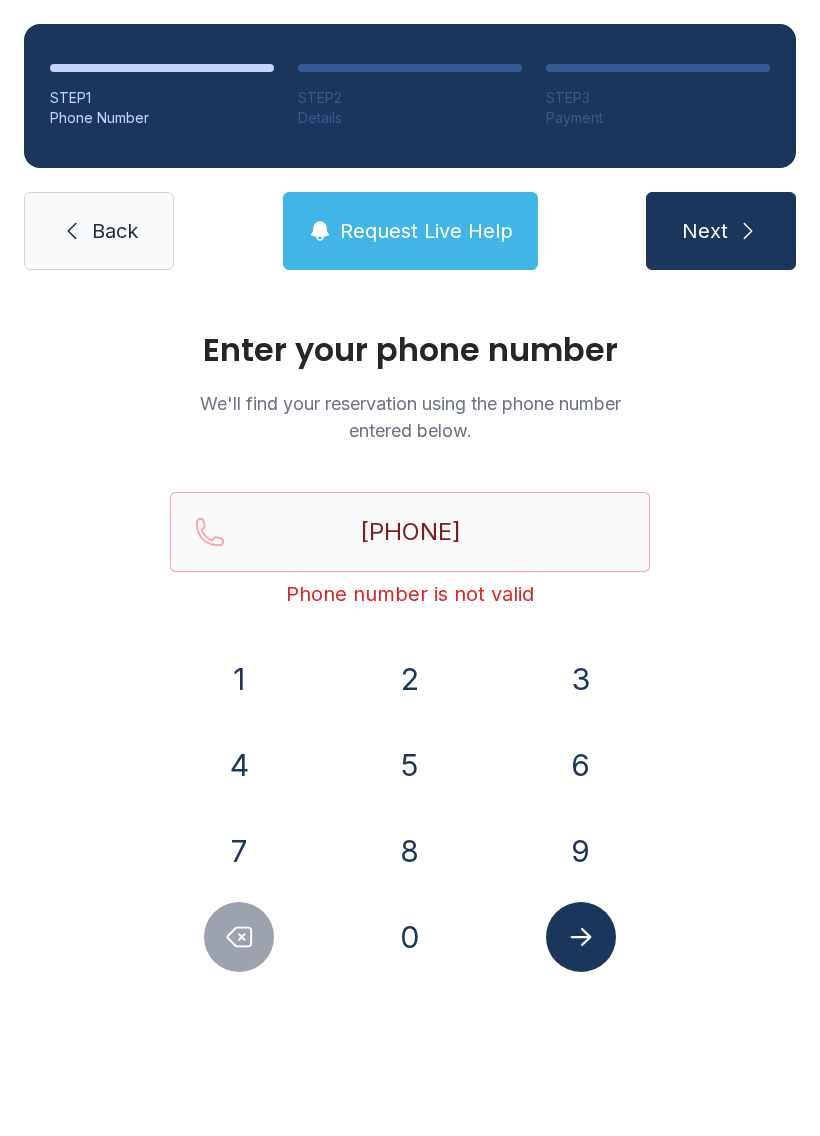 click at bounding box center [239, 937] 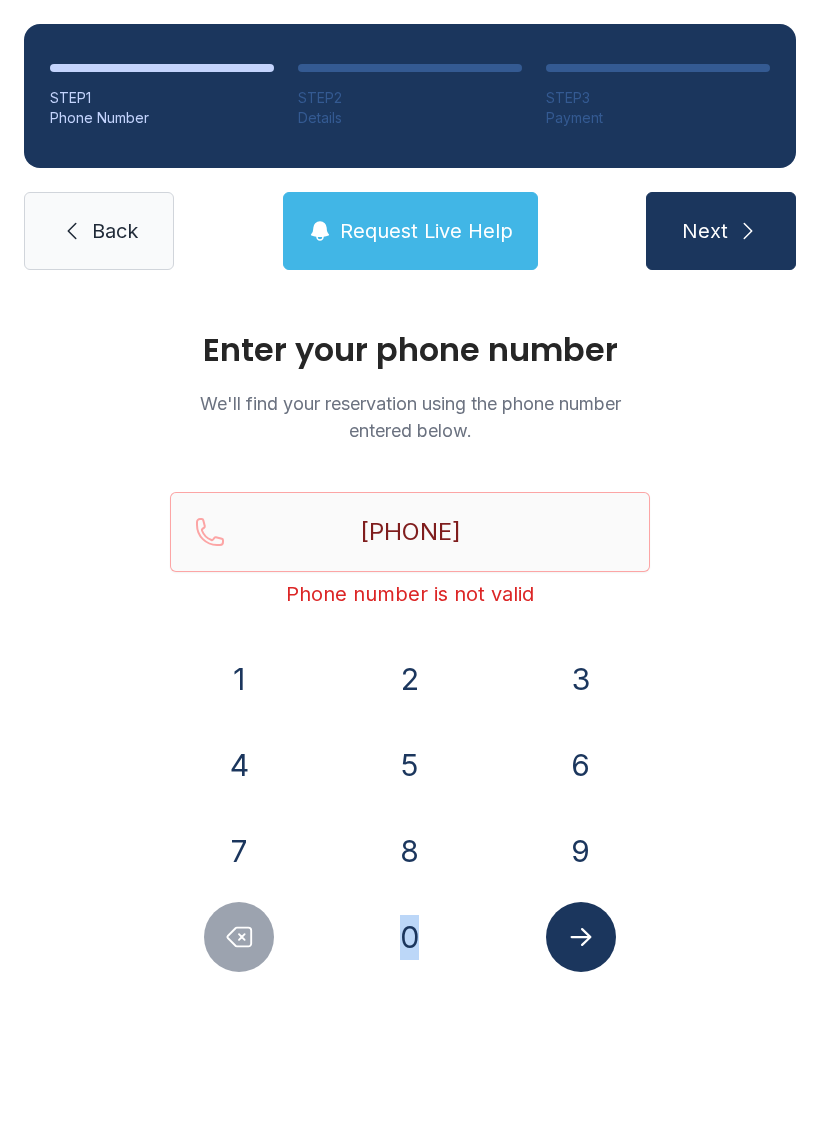 click at bounding box center (239, 937) 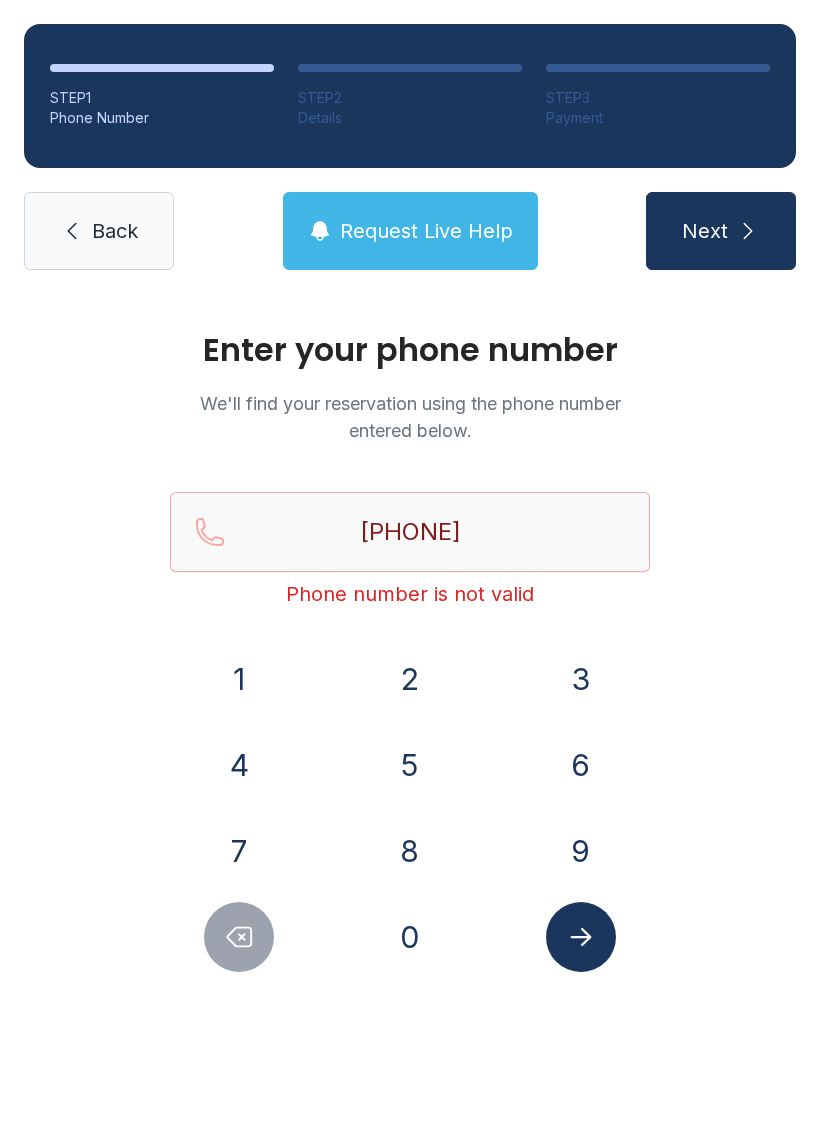 click at bounding box center (239, 937) 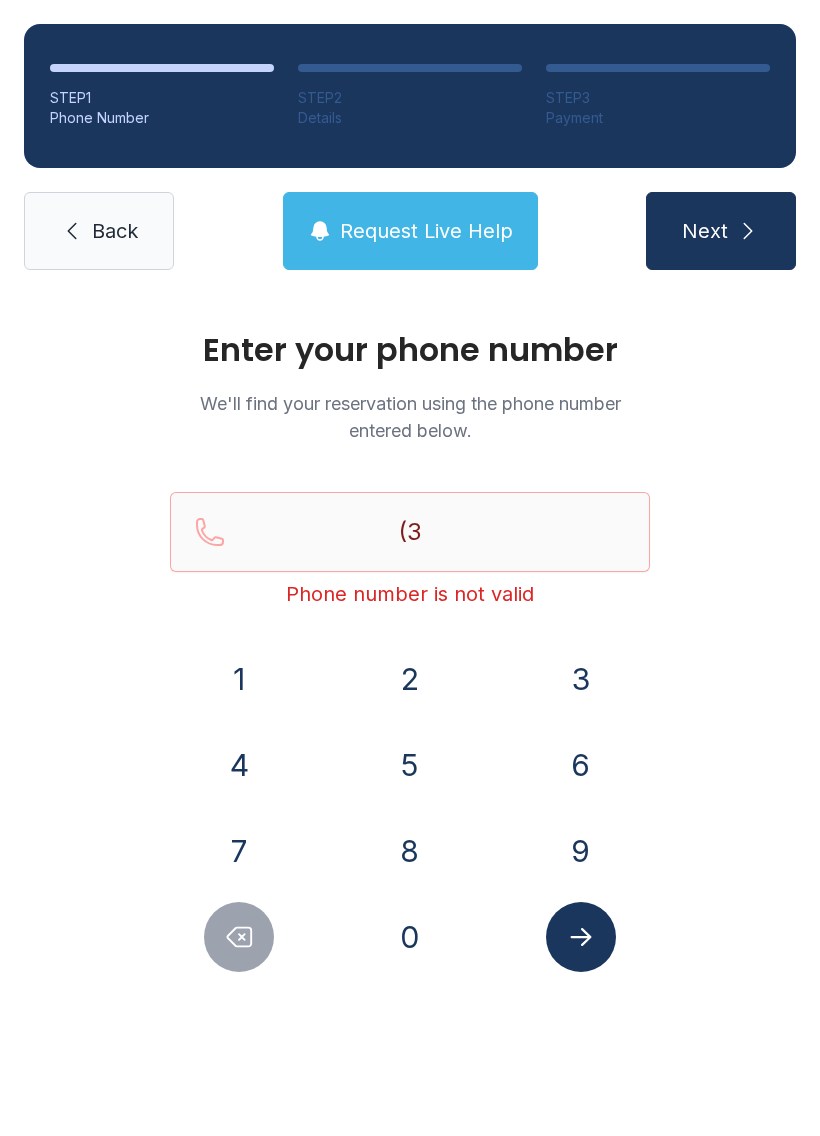 click at bounding box center (239, 937) 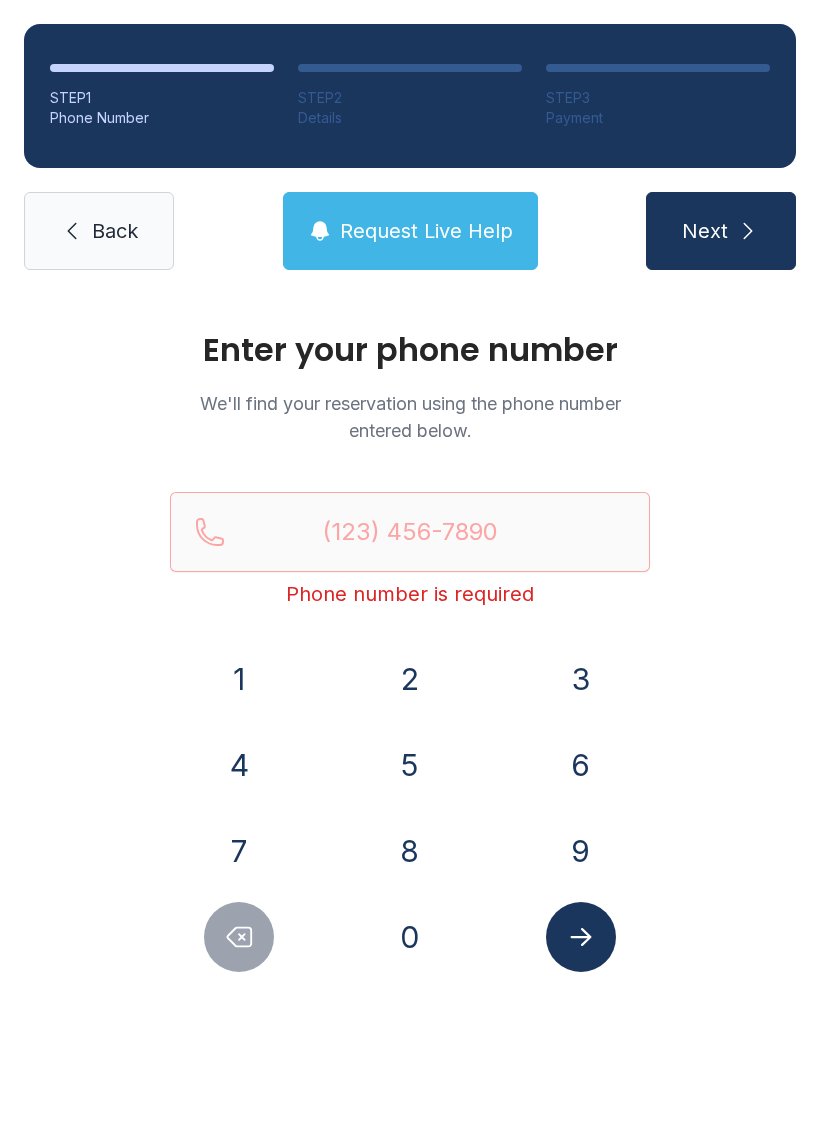 click at bounding box center (240, 937) 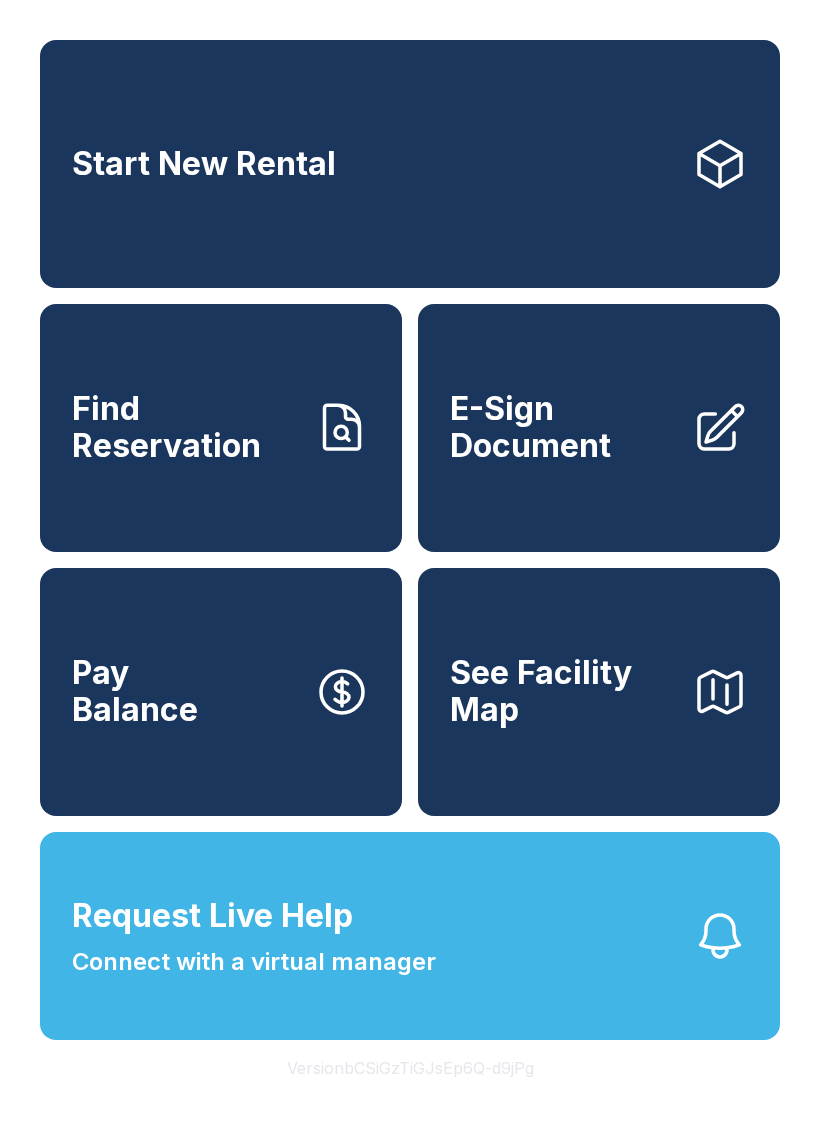 click on "Start New Rental" at bounding box center [410, 164] 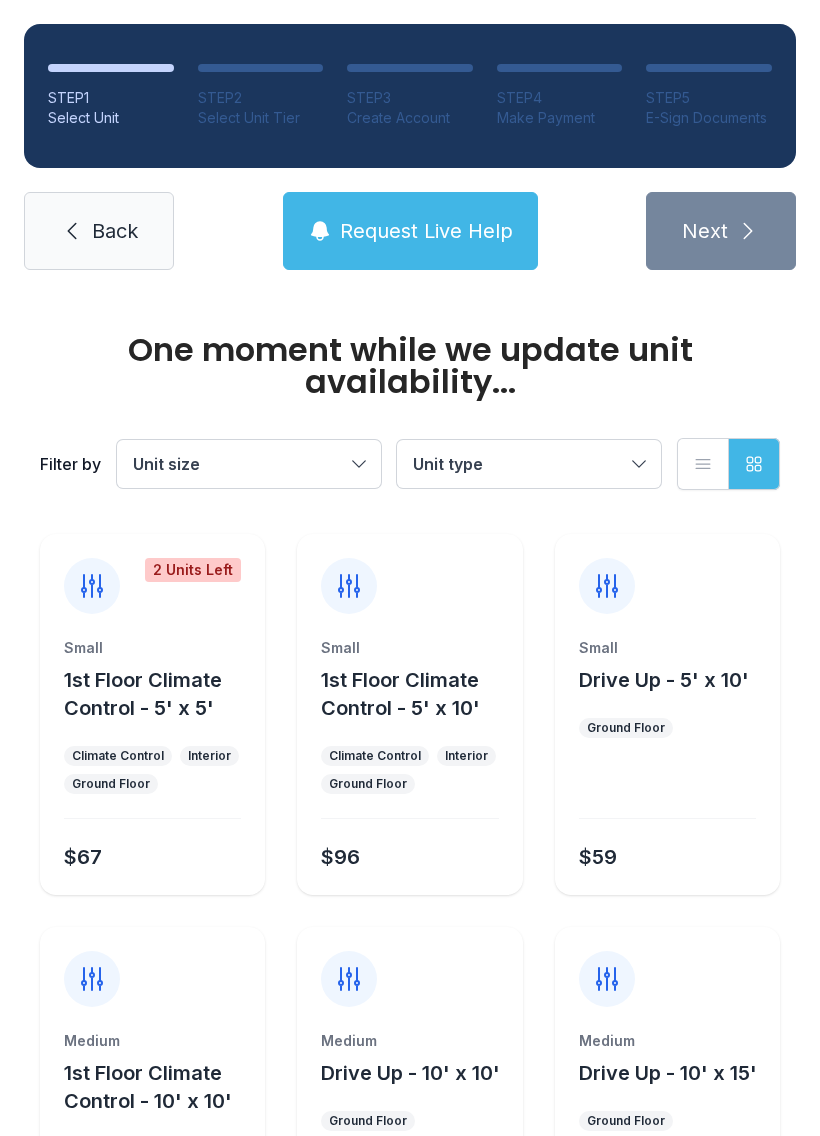 click on "Back" at bounding box center [115, 231] 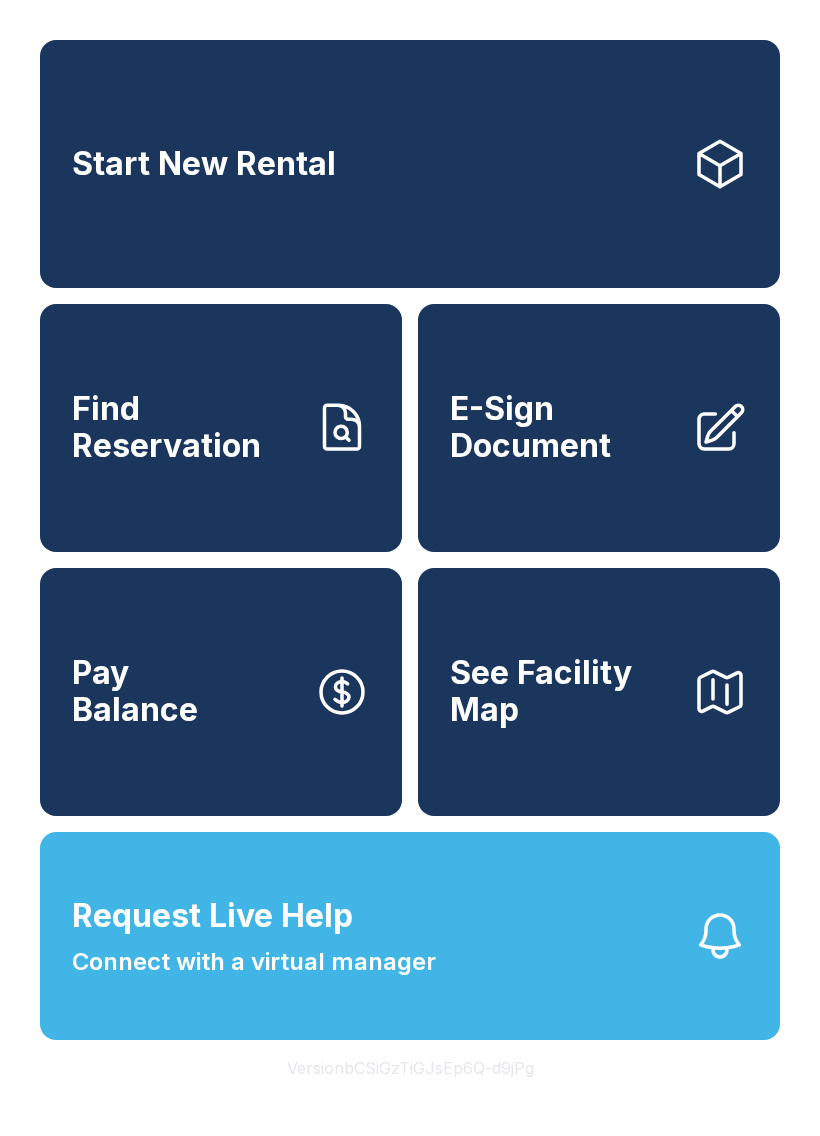 click on "Pay  Balance" at bounding box center [221, 692] 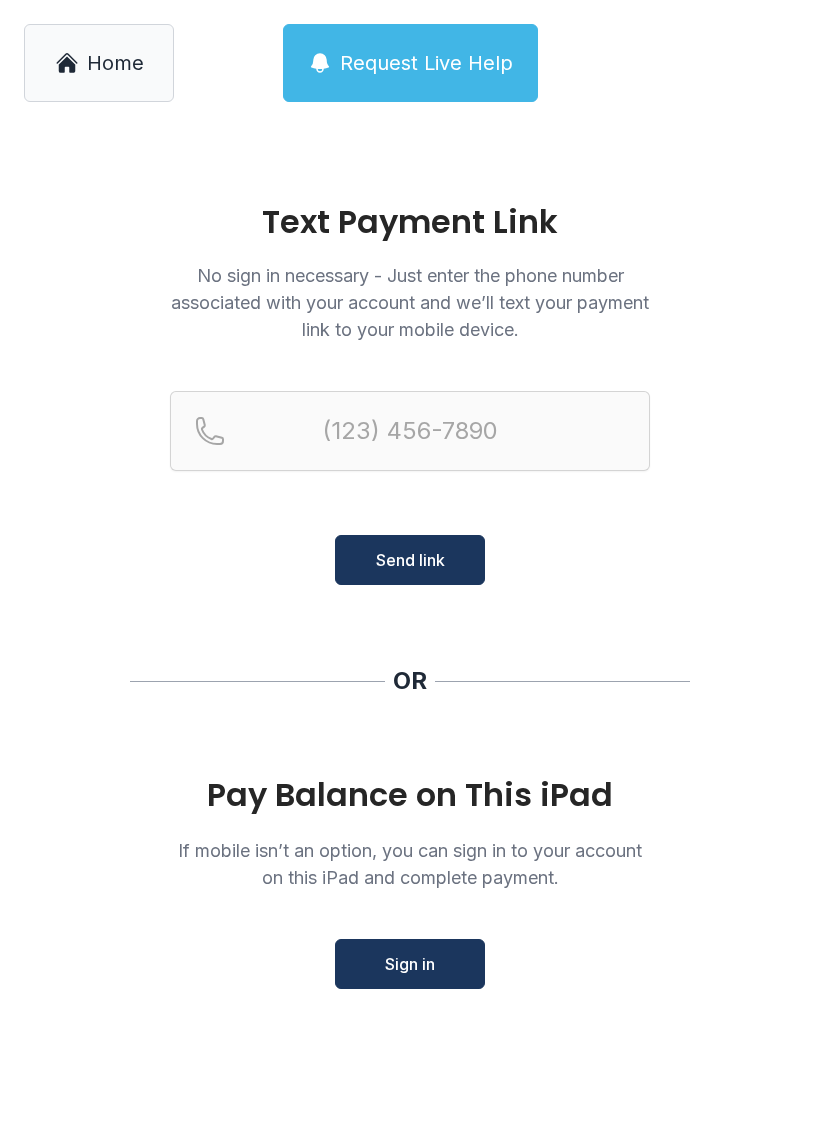 click on "Sign in" at bounding box center [410, 964] 